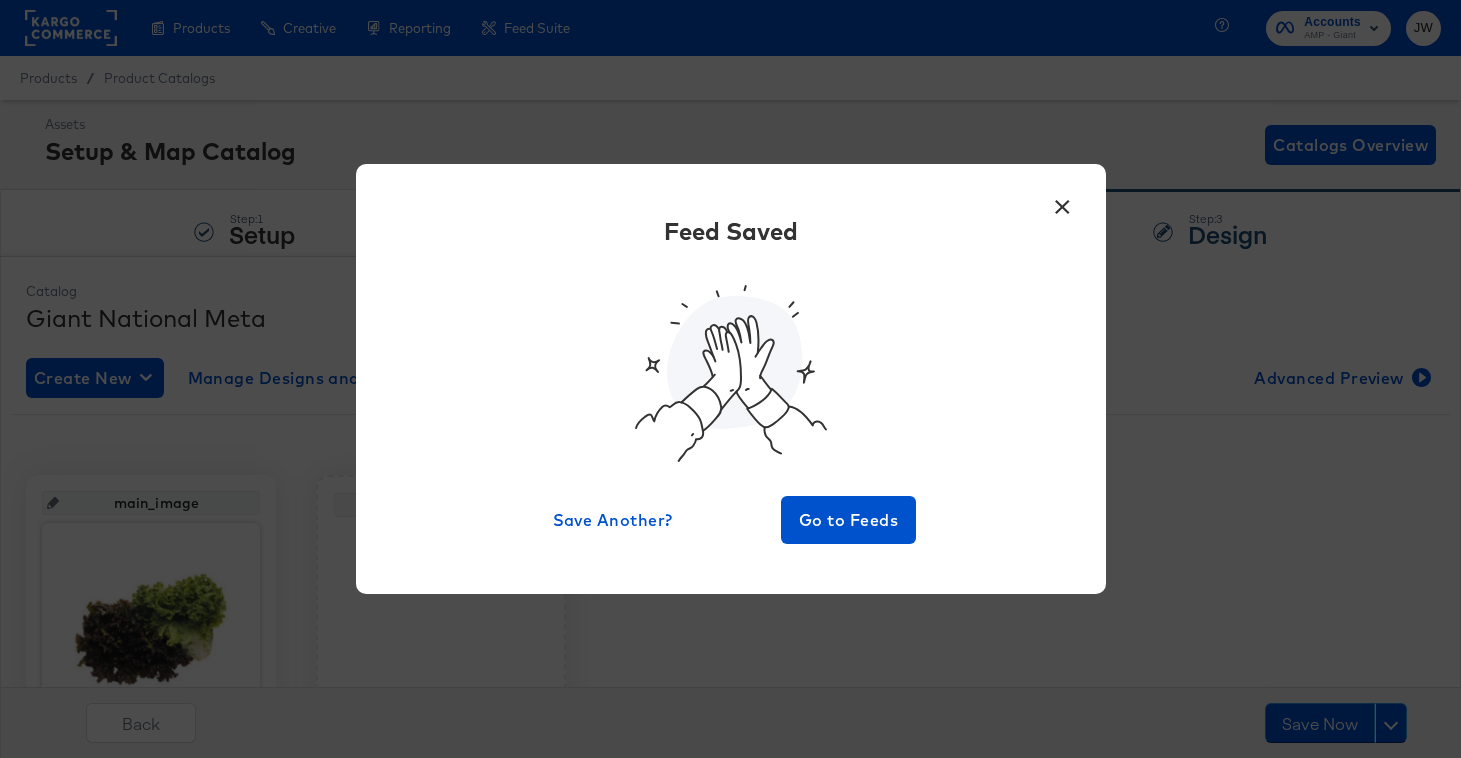 scroll, scrollTop: 0, scrollLeft: 0, axis: both 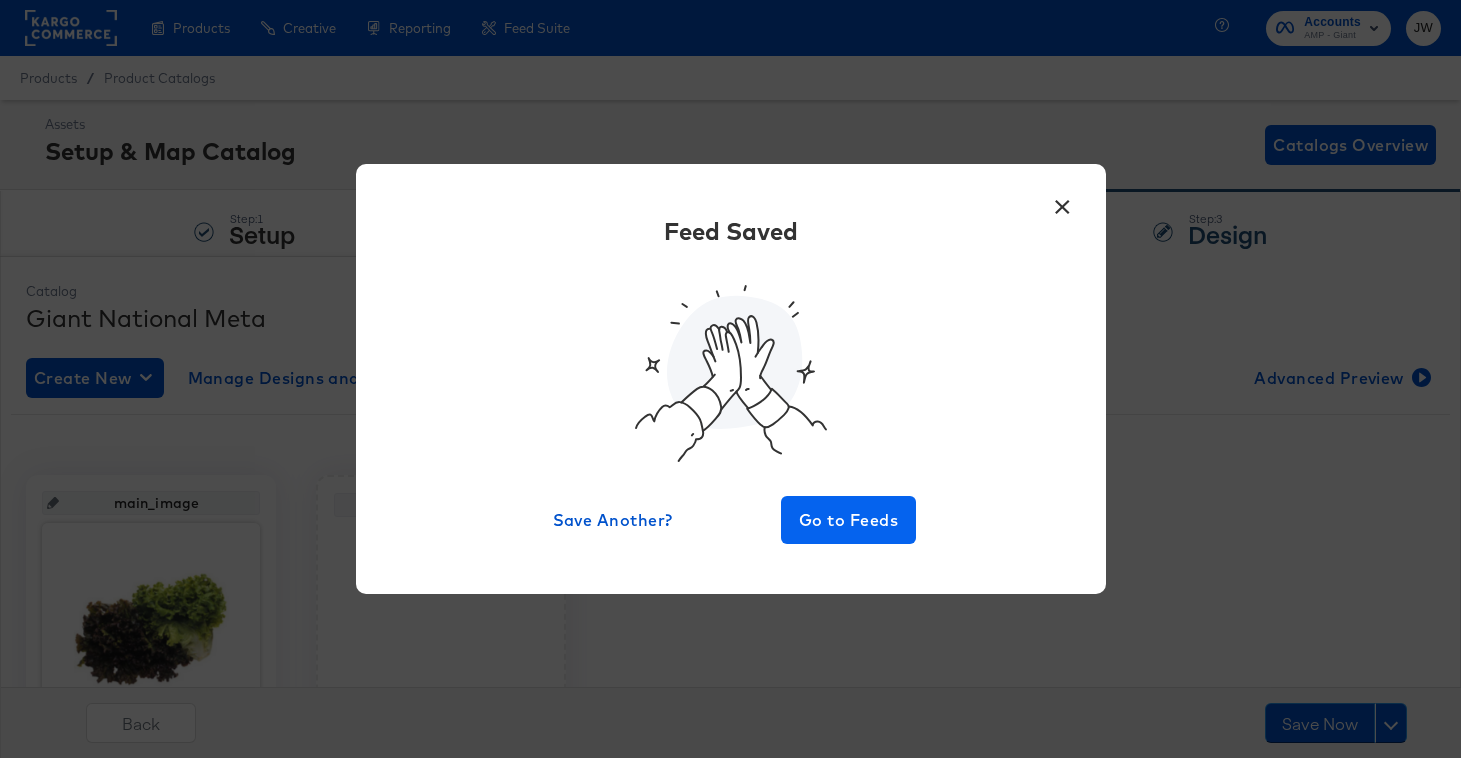 click on "Go to Feeds" at bounding box center (849, 520) 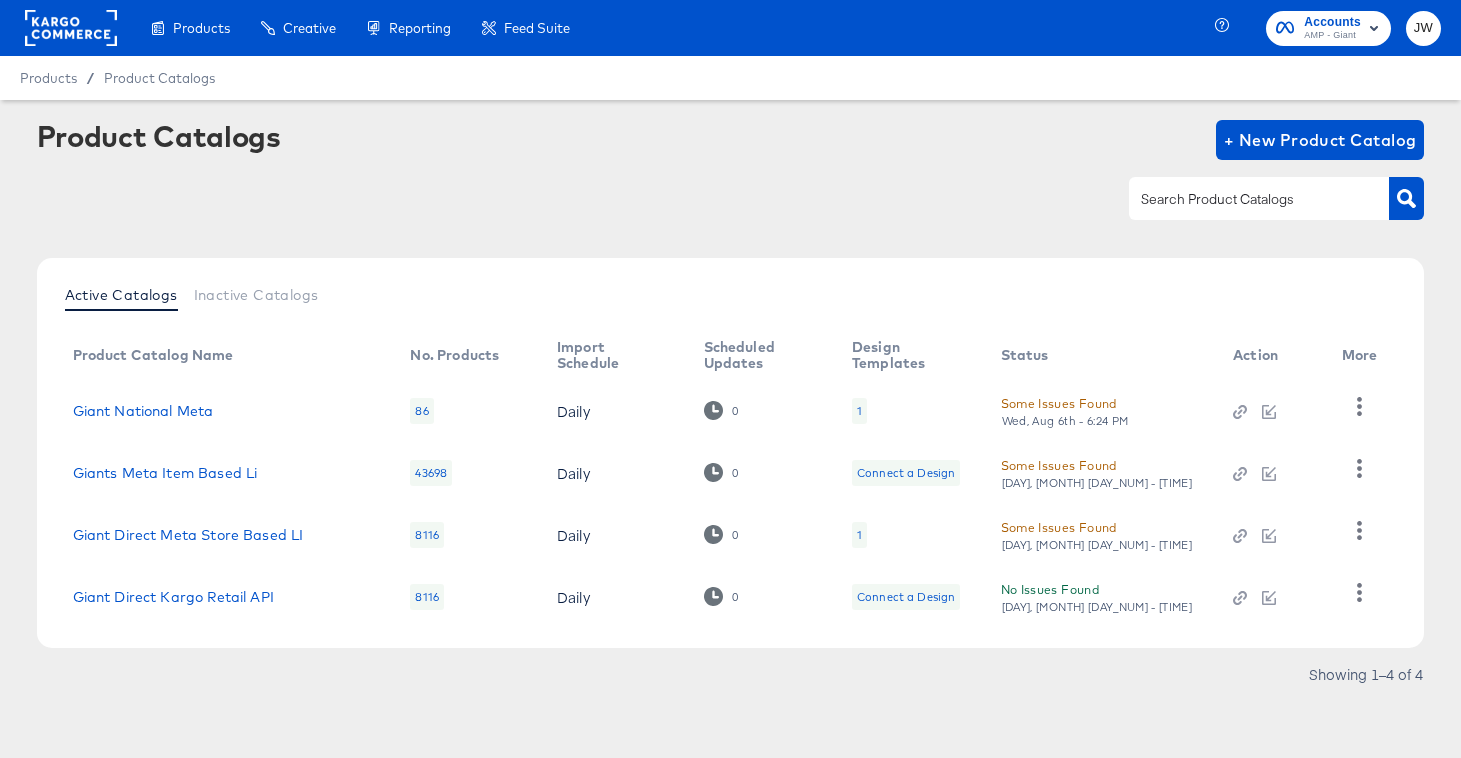 click 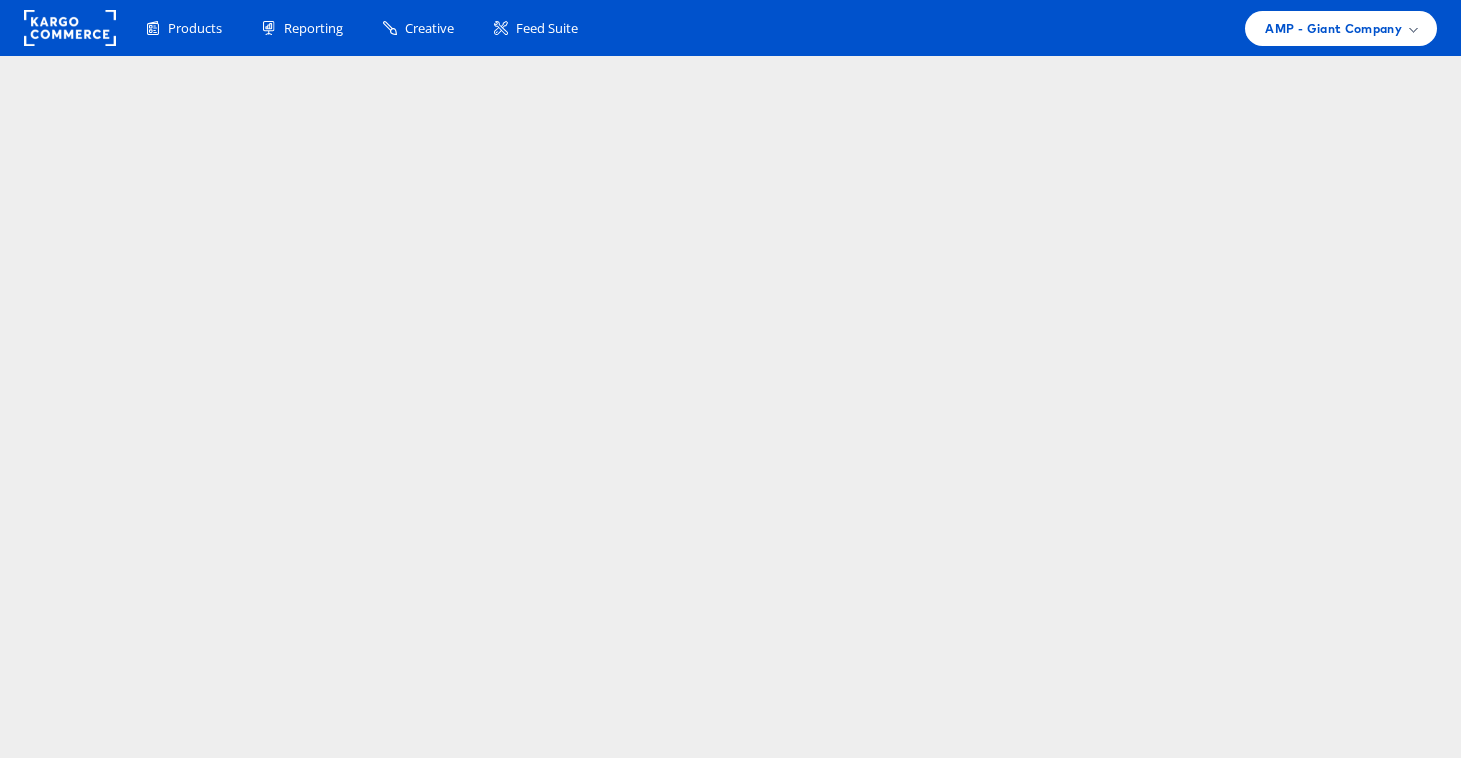 scroll, scrollTop: 0, scrollLeft: 0, axis: both 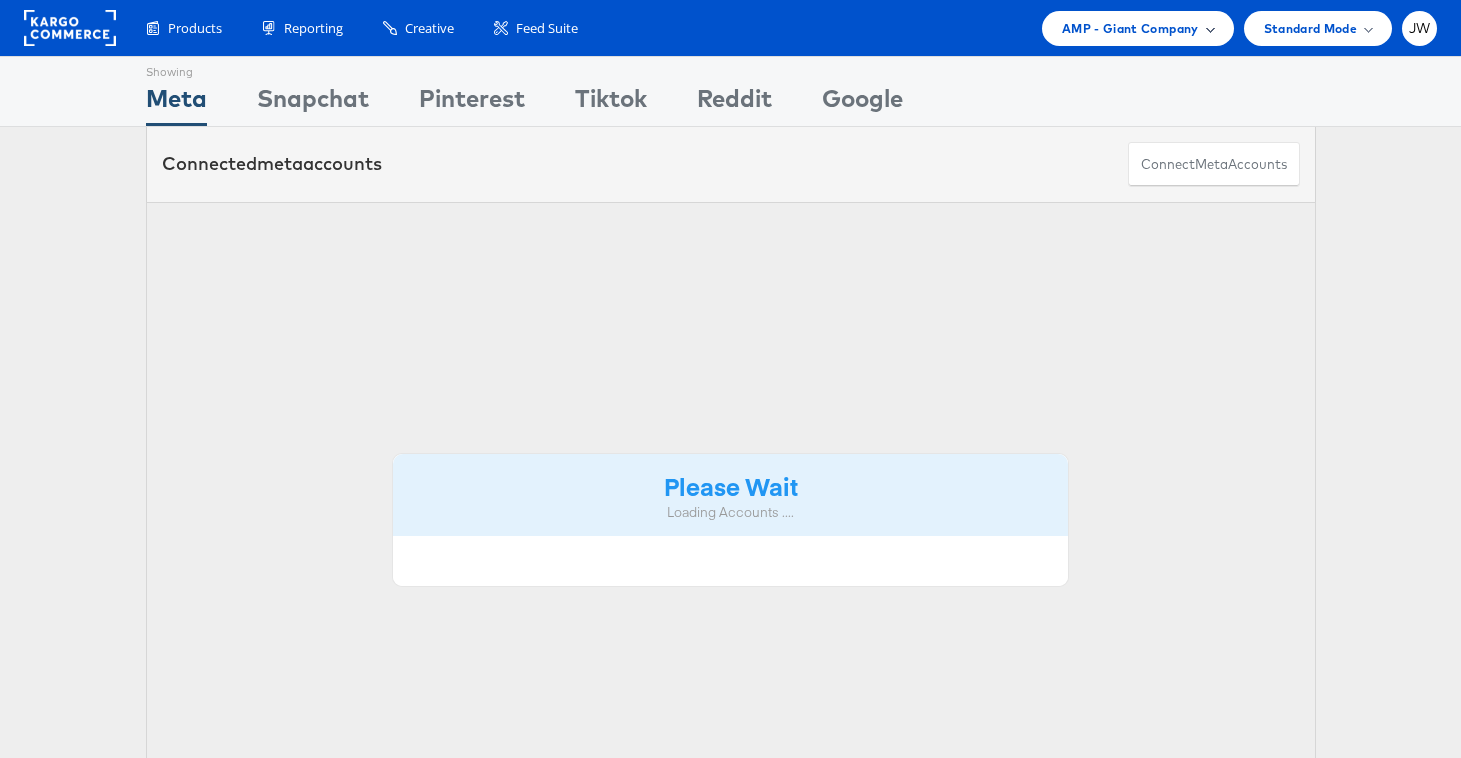 click on "AMP - Giant Company" at bounding box center [1130, 28] 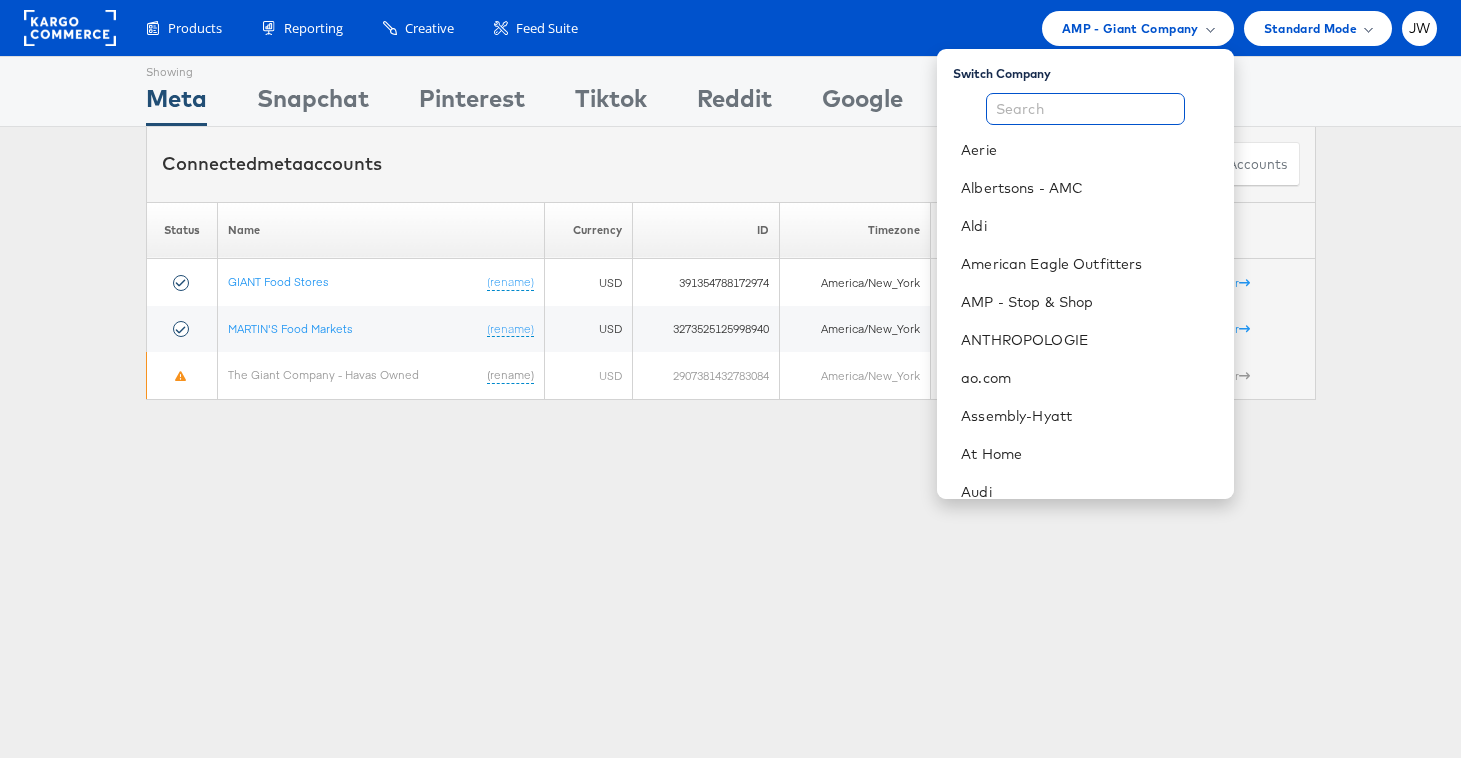 click at bounding box center [1085, 109] 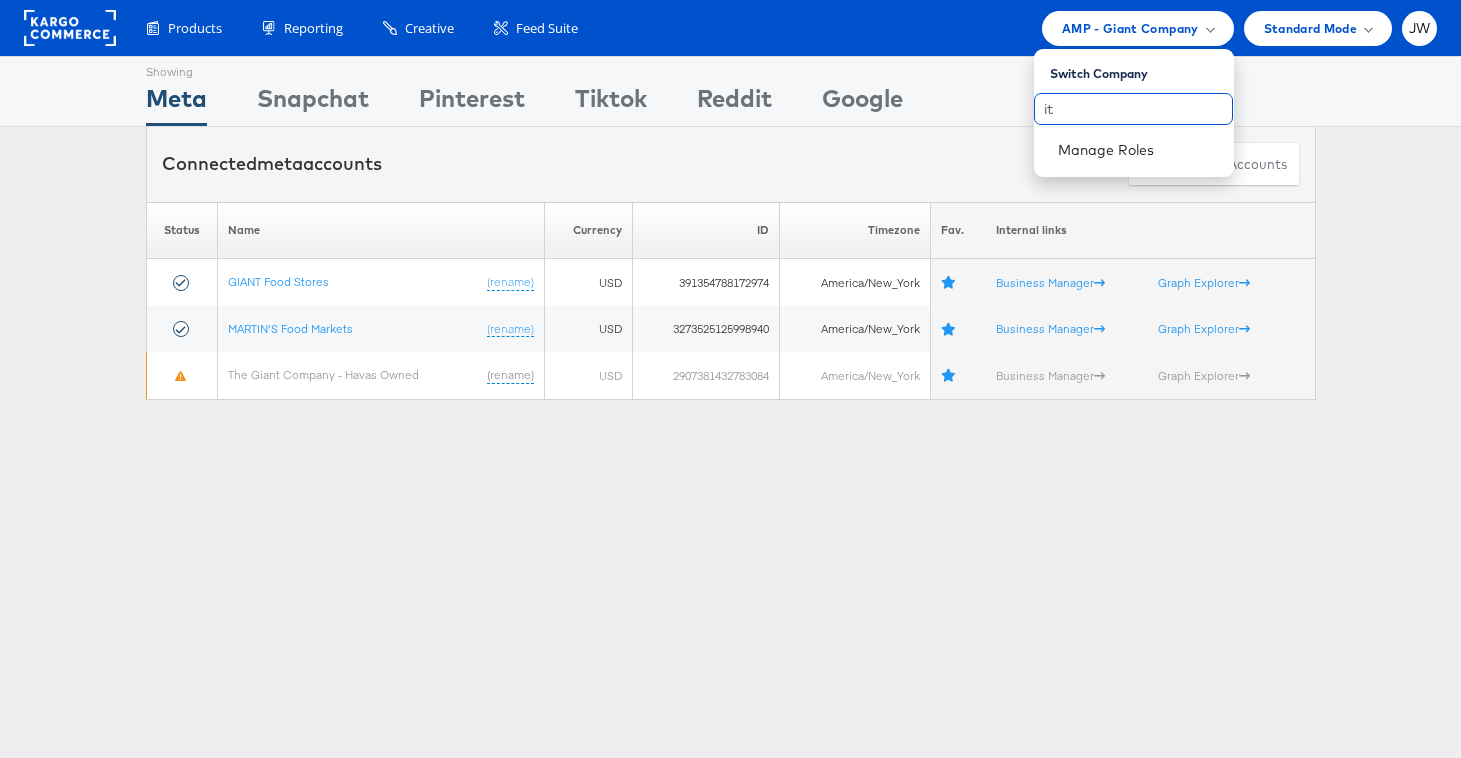 type on "i" 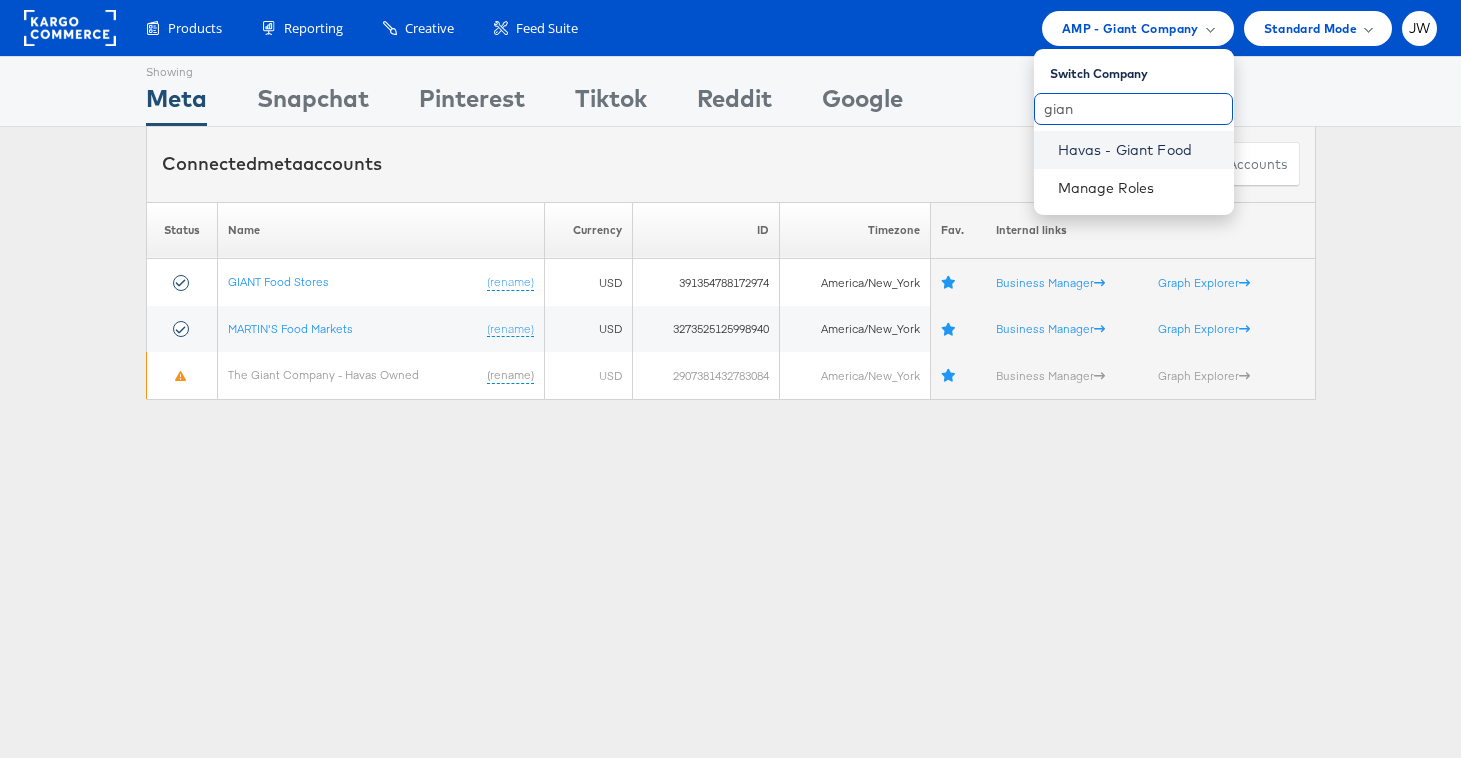type on "gian" 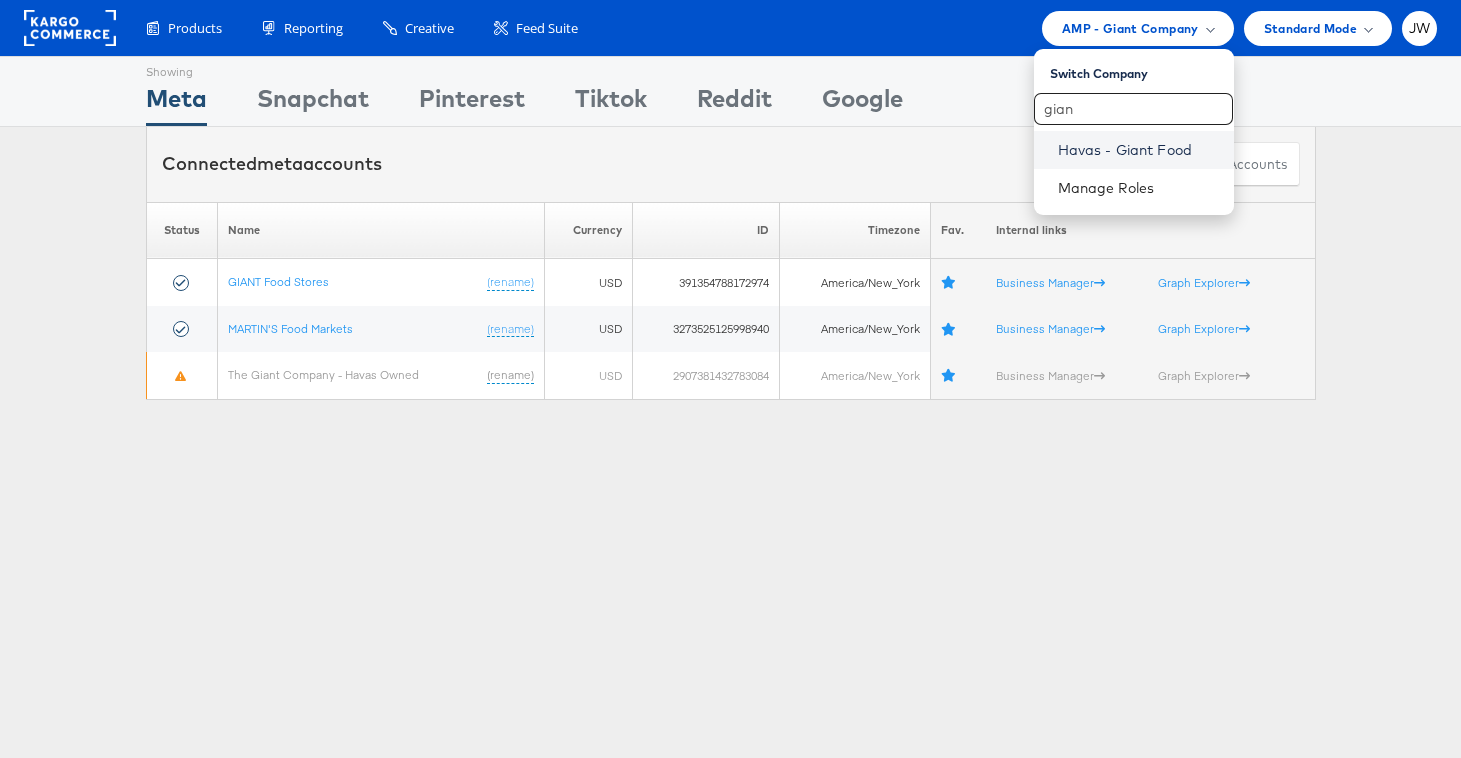 click on "Havas - Giant Food" at bounding box center (1138, 150) 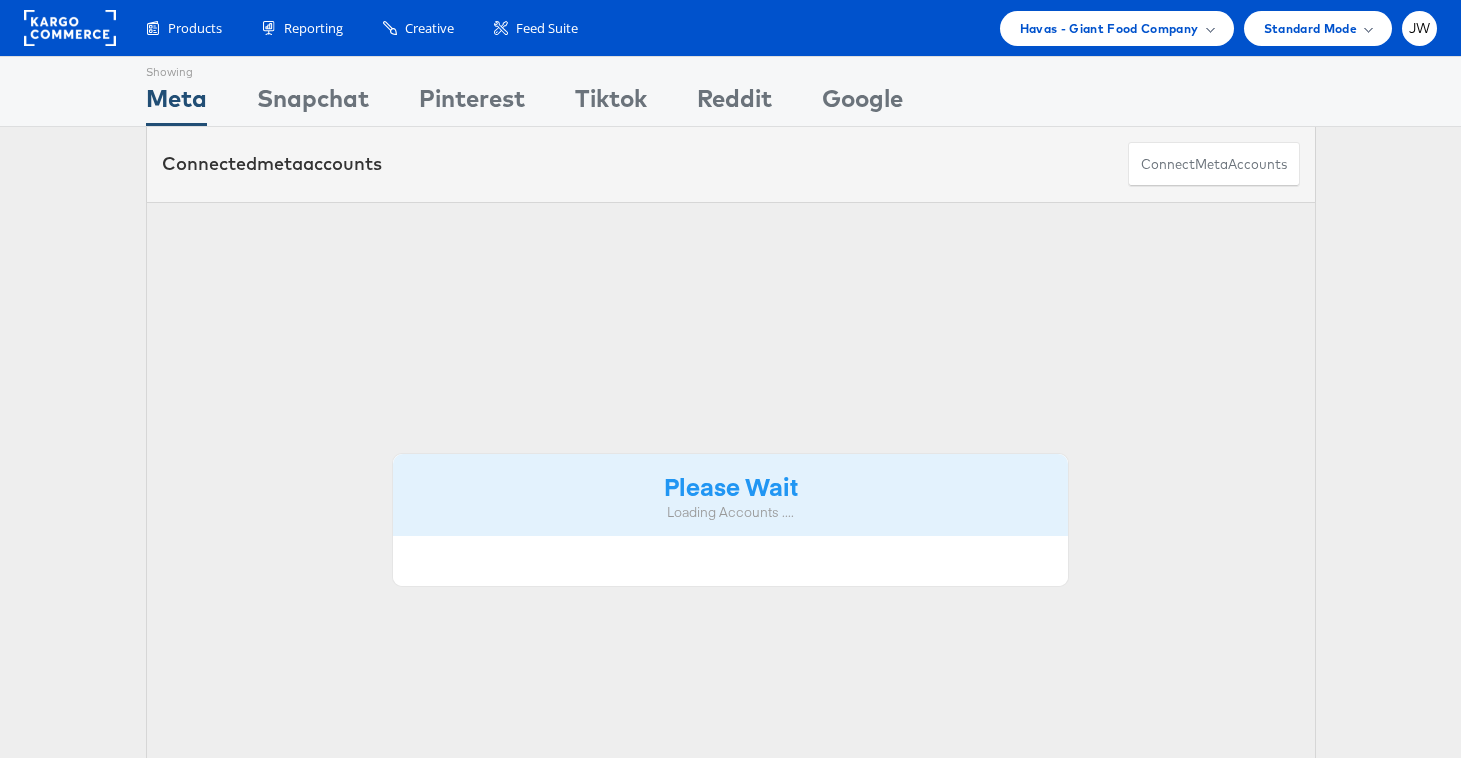 scroll, scrollTop: 0, scrollLeft: 0, axis: both 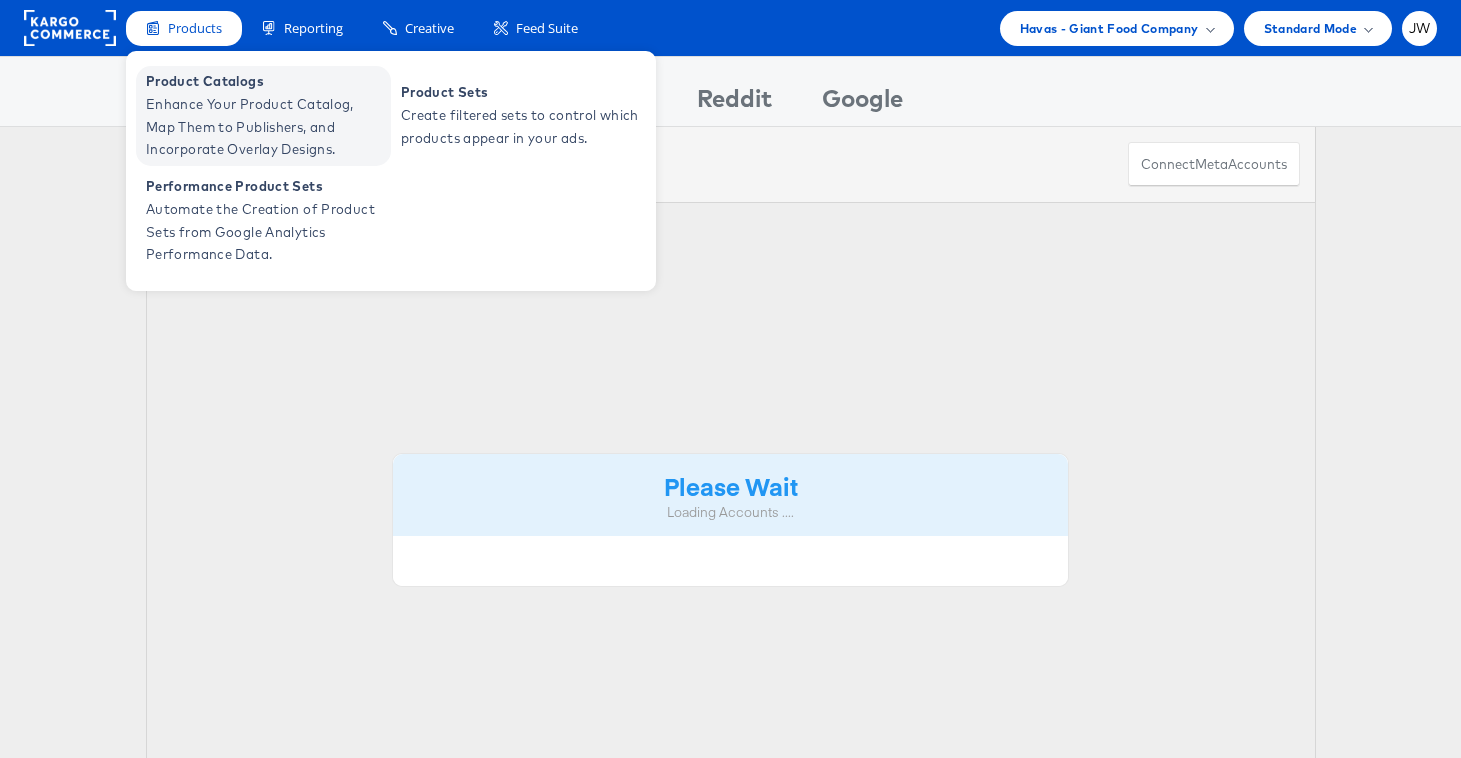click on "Enhance Your Product Catalog, Map Them to Publishers, and Incorporate Overlay Designs." at bounding box center [266, 127] 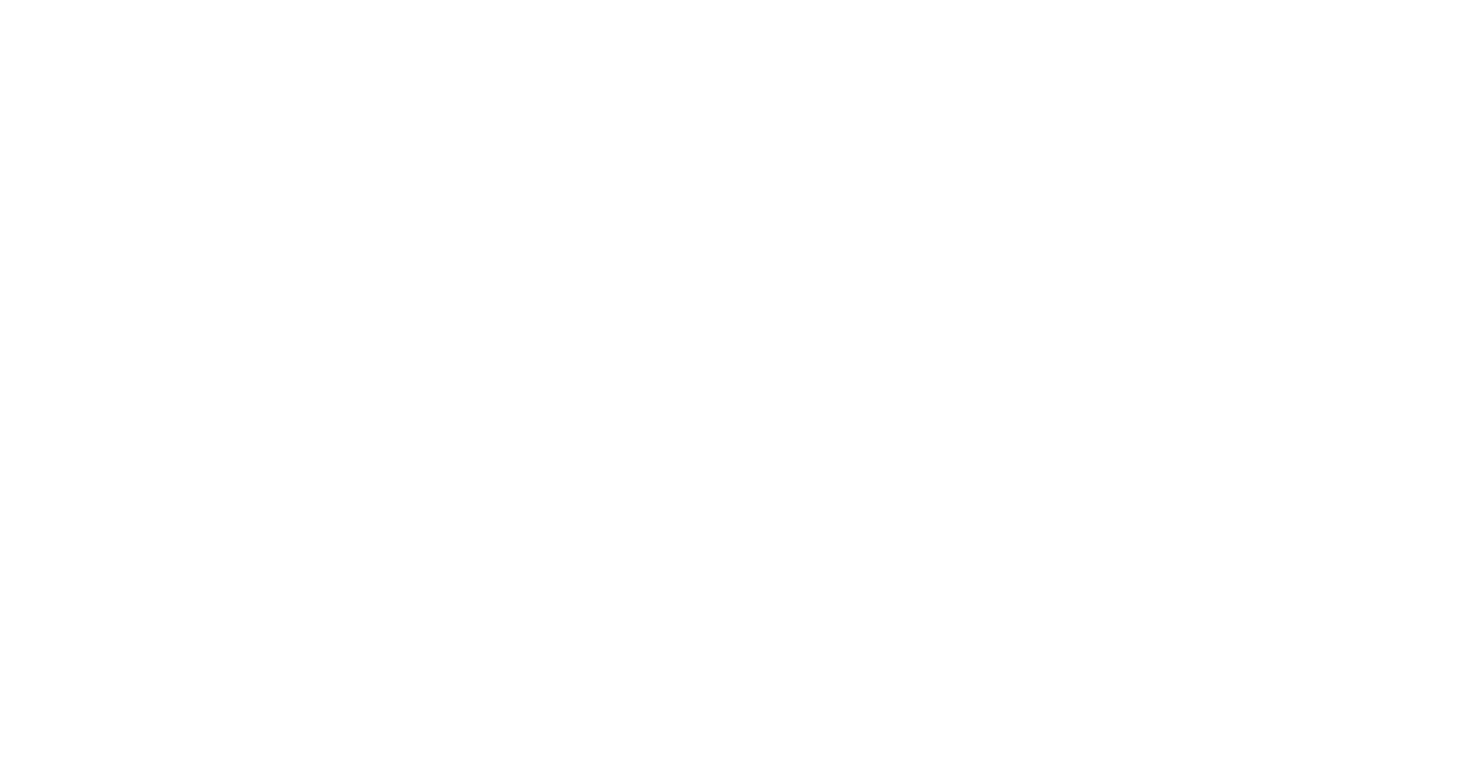 scroll, scrollTop: 0, scrollLeft: 0, axis: both 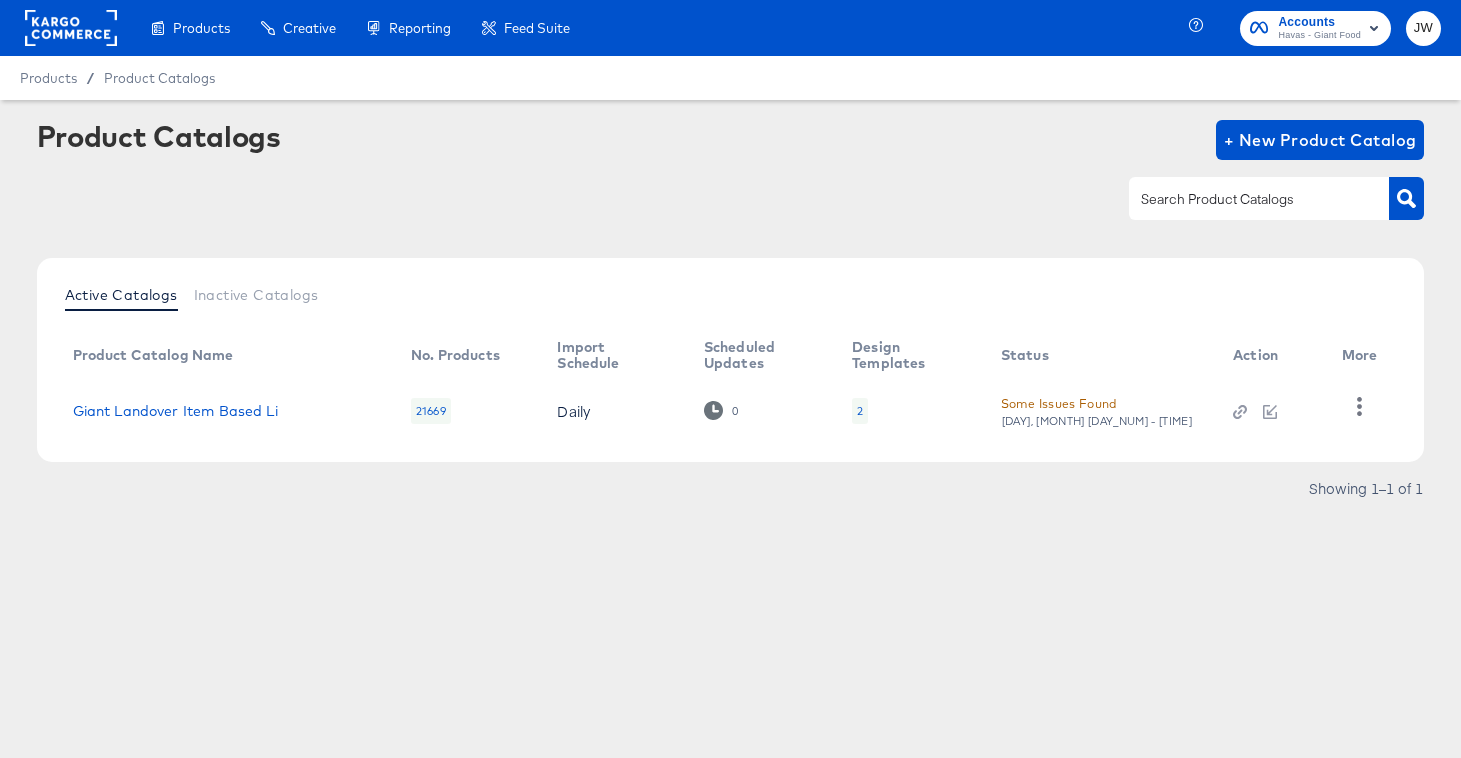 click on "Giant Landover Item Based Li" at bounding box center (226, 411) 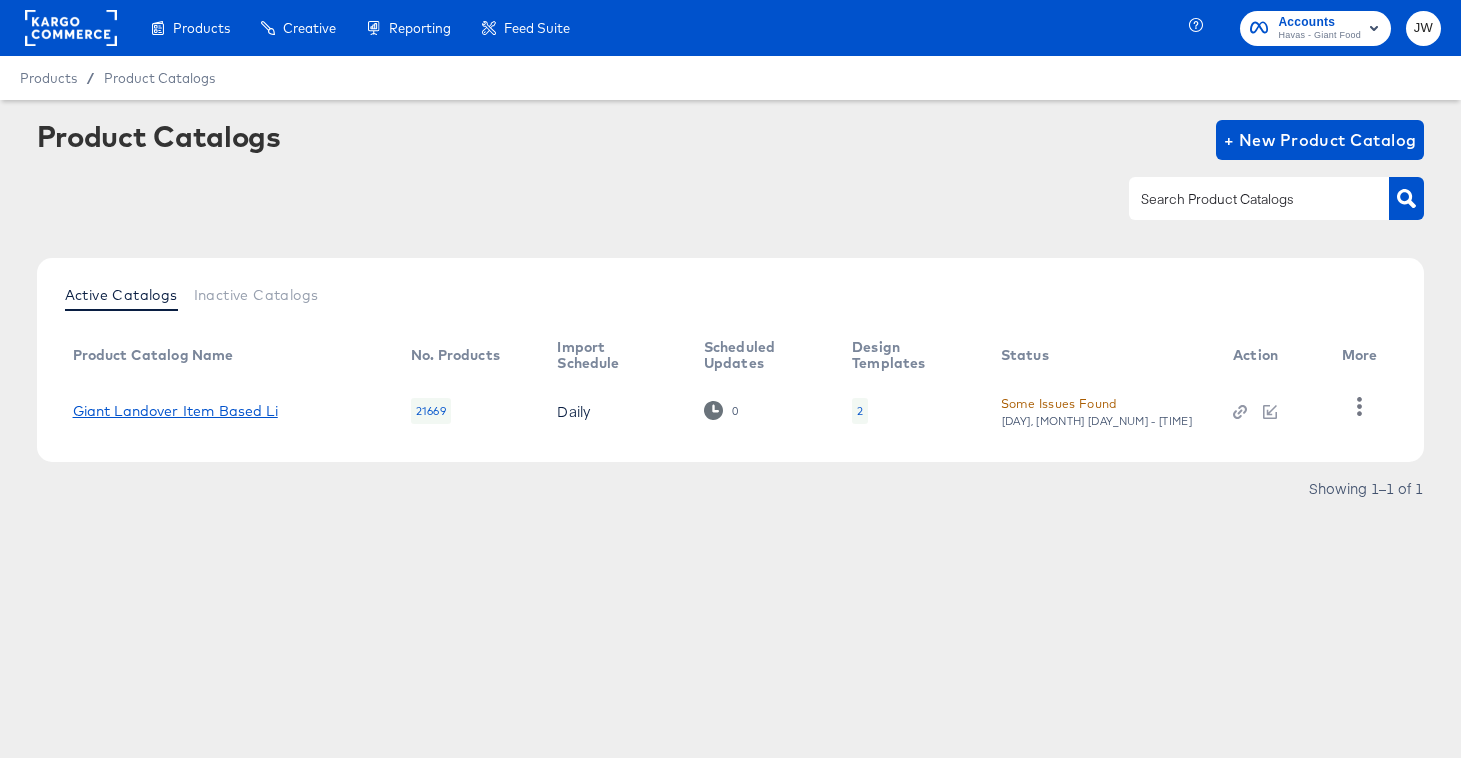 click on "Giant Landover Item Based Li" at bounding box center (175, 411) 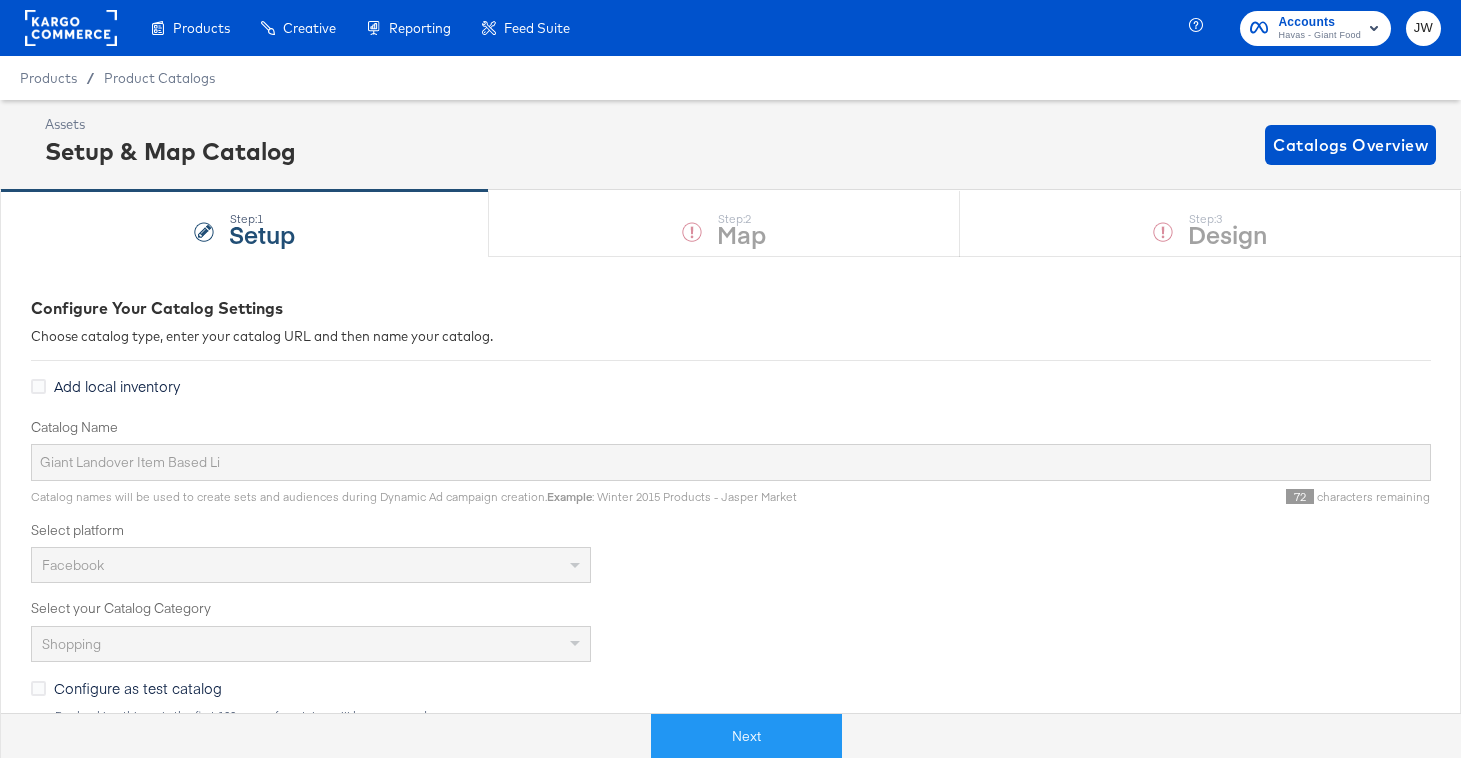 click on "Next" at bounding box center (746, 736) 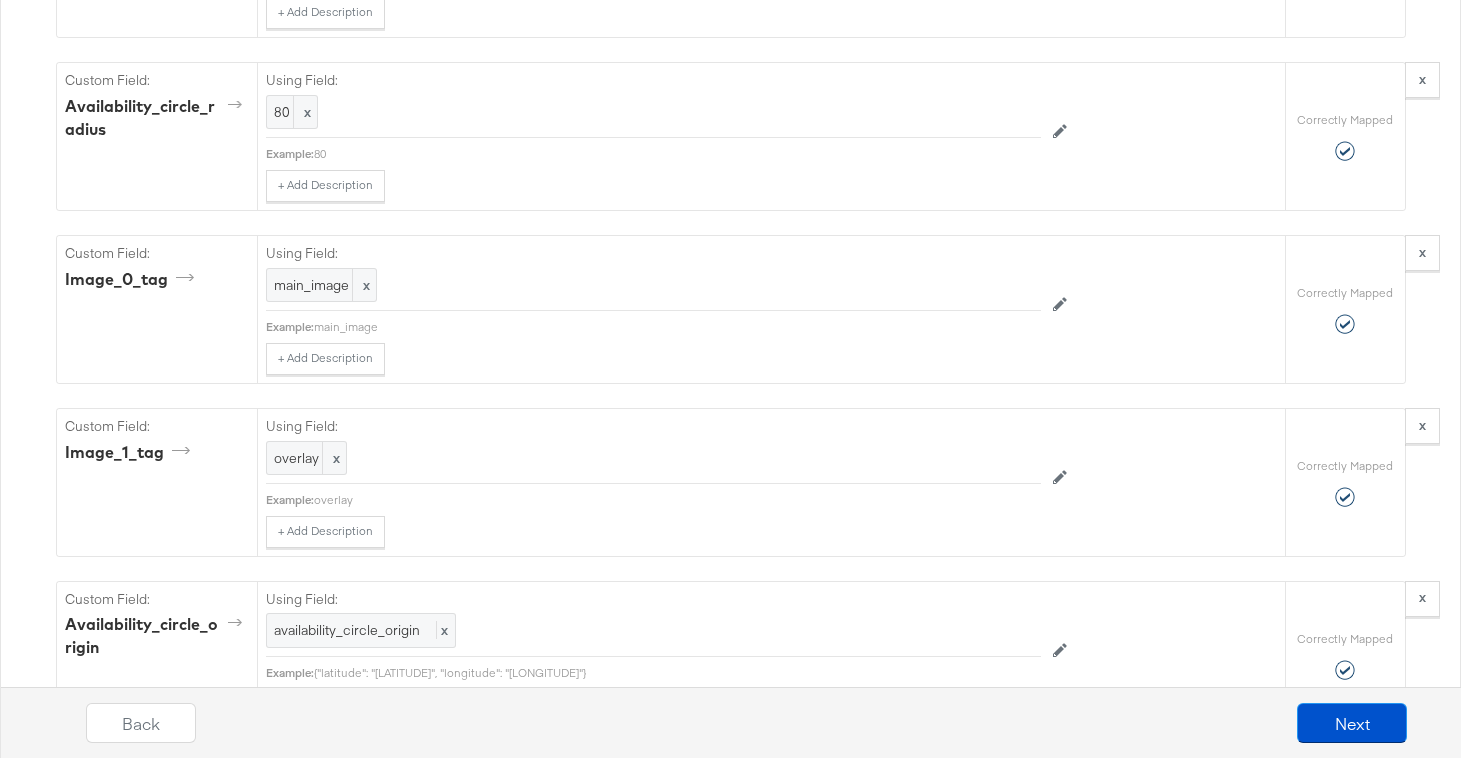 scroll, scrollTop: 3263, scrollLeft: 0, axis: vertical 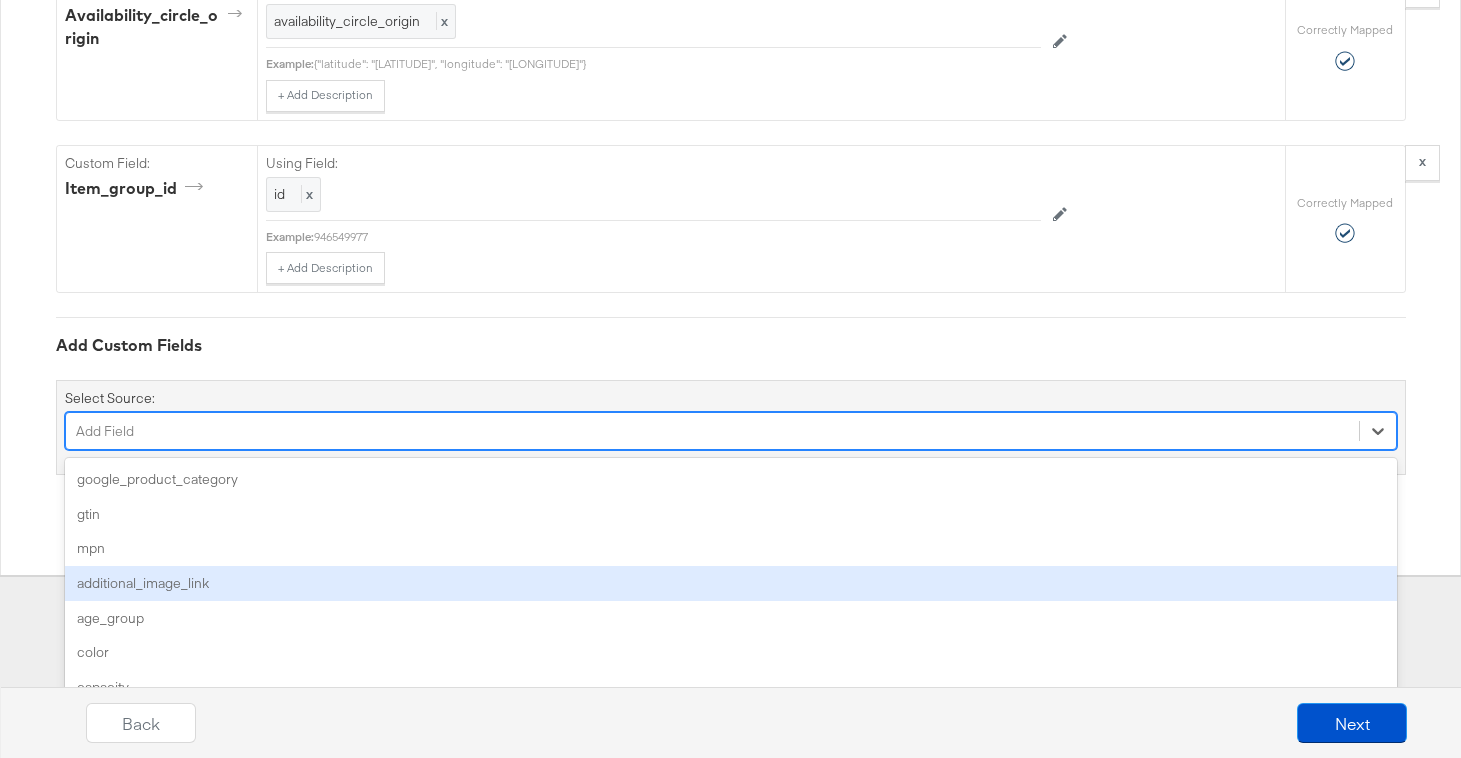 click on "option additional_image_link focused, 4 of 162. 162 results available. Use Up and Down to choose options, press Enter to select the currently focused option, press Escape to exit the menu, press Tab to select the option and exit the menu. Add Field google_product_category gtin mpn additional_image_link age_group color capacity health_concern ingredients expiration_date gender material gemstone pattern style decor_style finish is_assembly_required thread_count shoe_width keywords size size_type size_system product_height product_length product_width product_depth product_weight product_form recommended_use scent tax sale_price_effective_date shipping shipping_weight shipping_size previous_retailer_id custom_label_3 custom_label_4 custom_number_0 custom_number_1 custom_number_2 custom_number_3 custom_number_4 ios_url ios_app_store_id ios_app_name iphone_url iphone_app_store_id iphone_app_name ipad_url ipad_app_store_id ipad_app_name android_url android_package android_class android_app_name windows_phone_url" at bounding box center [731, 431] 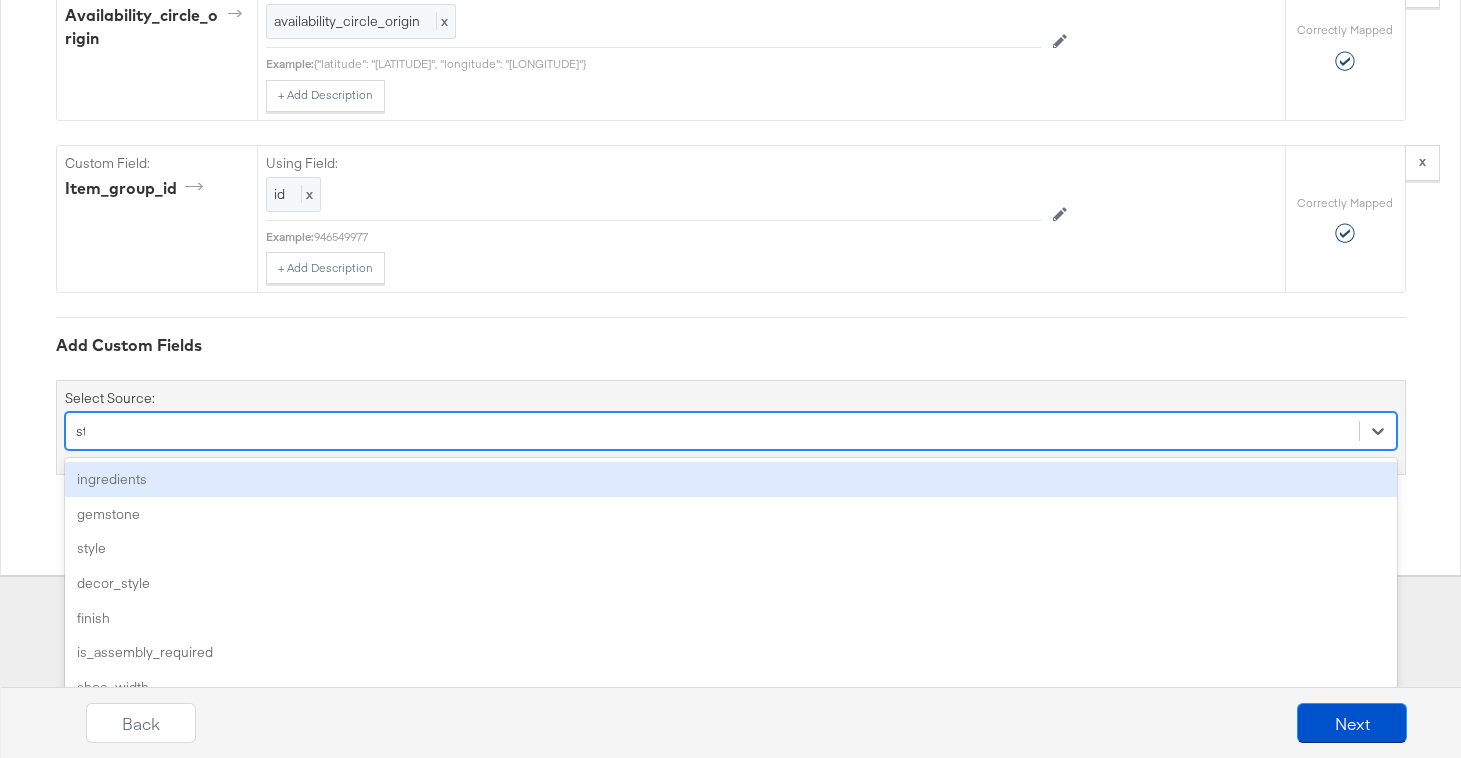 scroll, scrollTop: 3263, scrollLeft: 0, axis: vertical 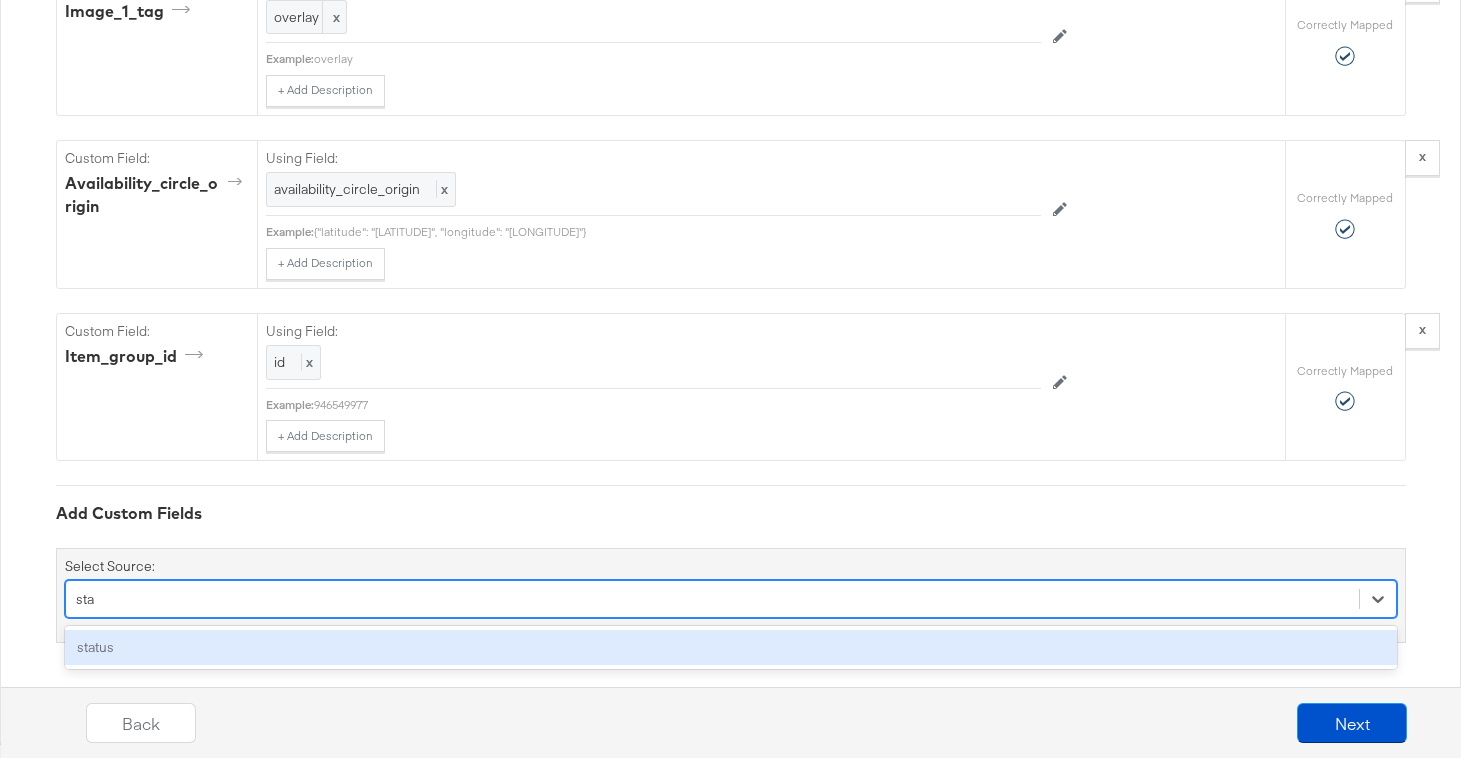 type on "stat" 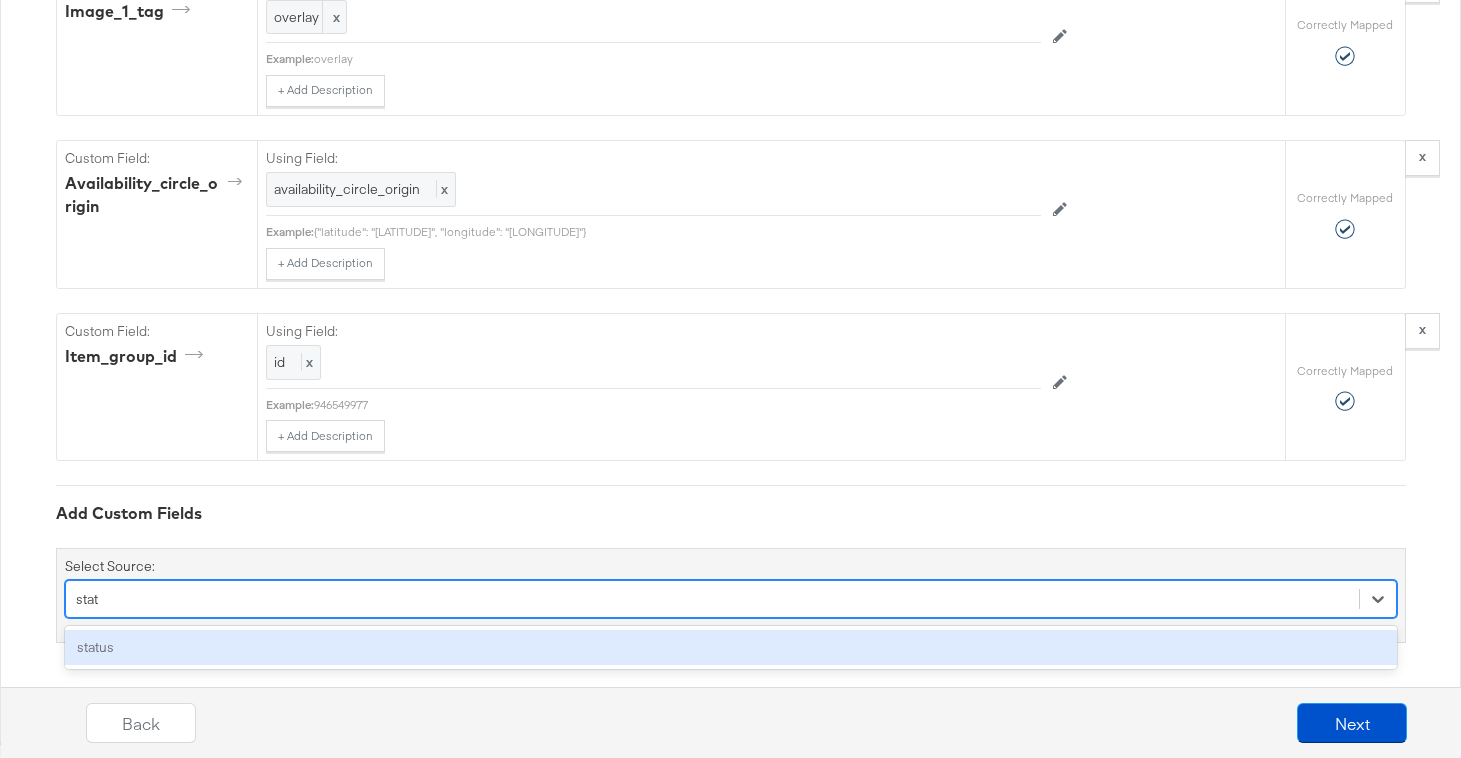 click on "status" at bounding box center [731, 647] 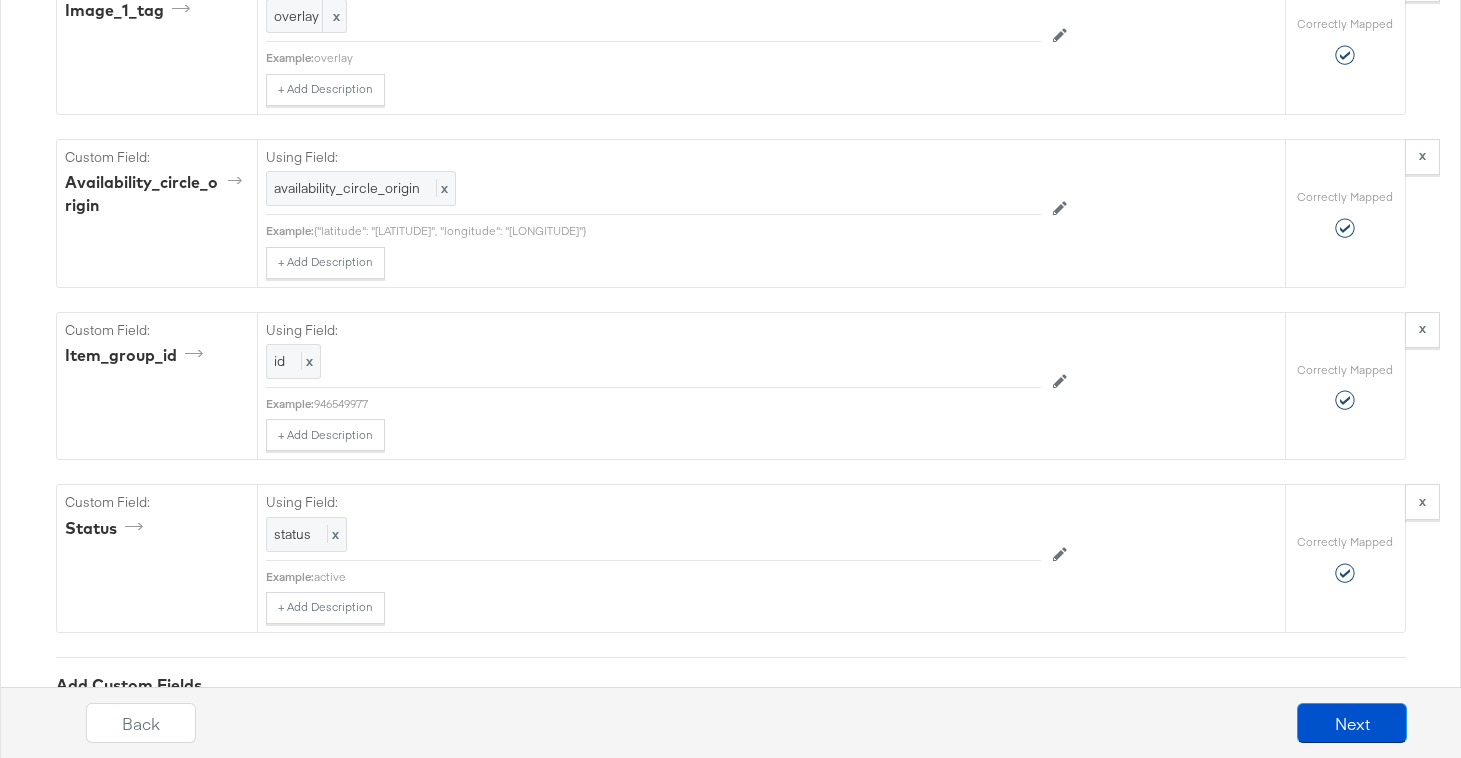 scroll, scrollTop: 3431, scrollLeft: 0, axis: vertical 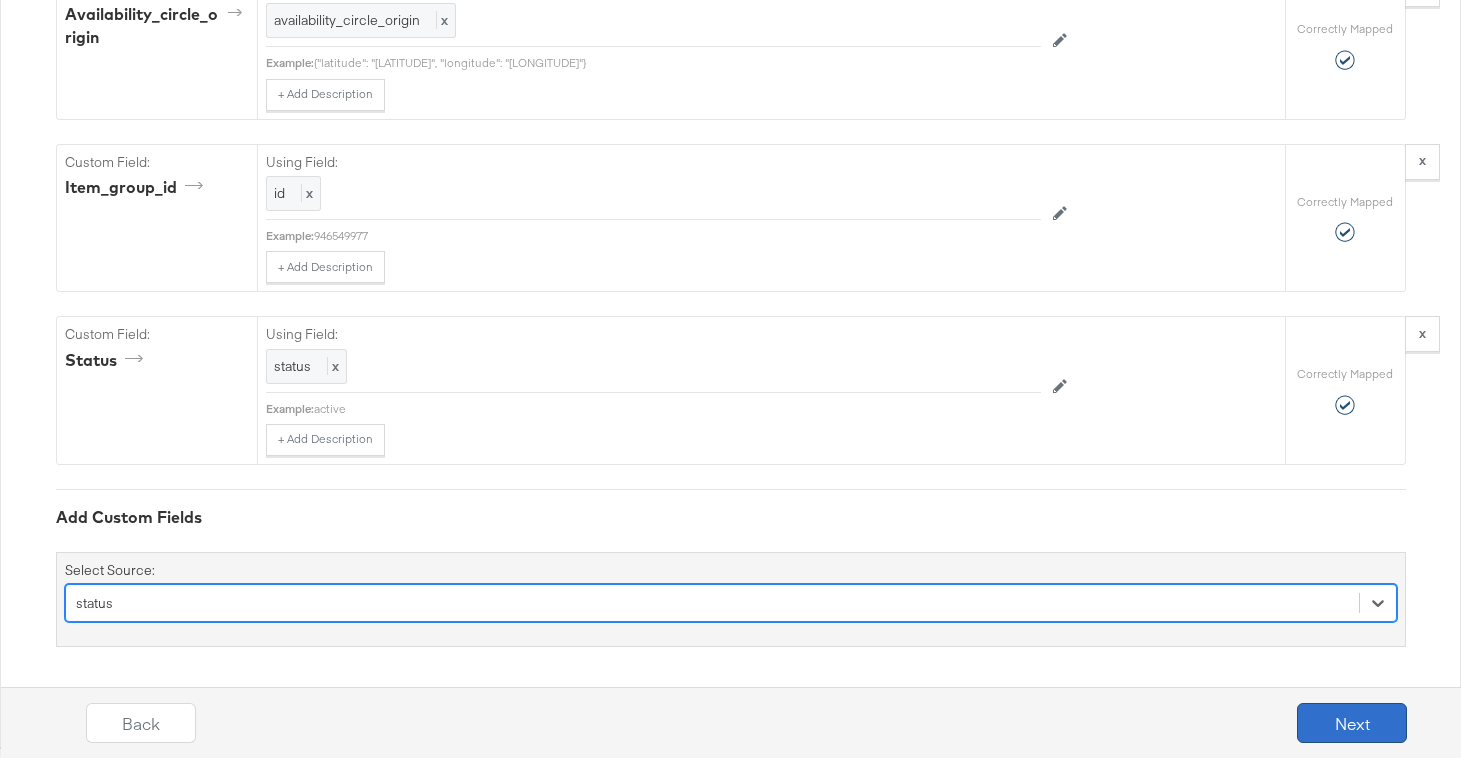 click on "Next" at bounding box center [1352, 723] 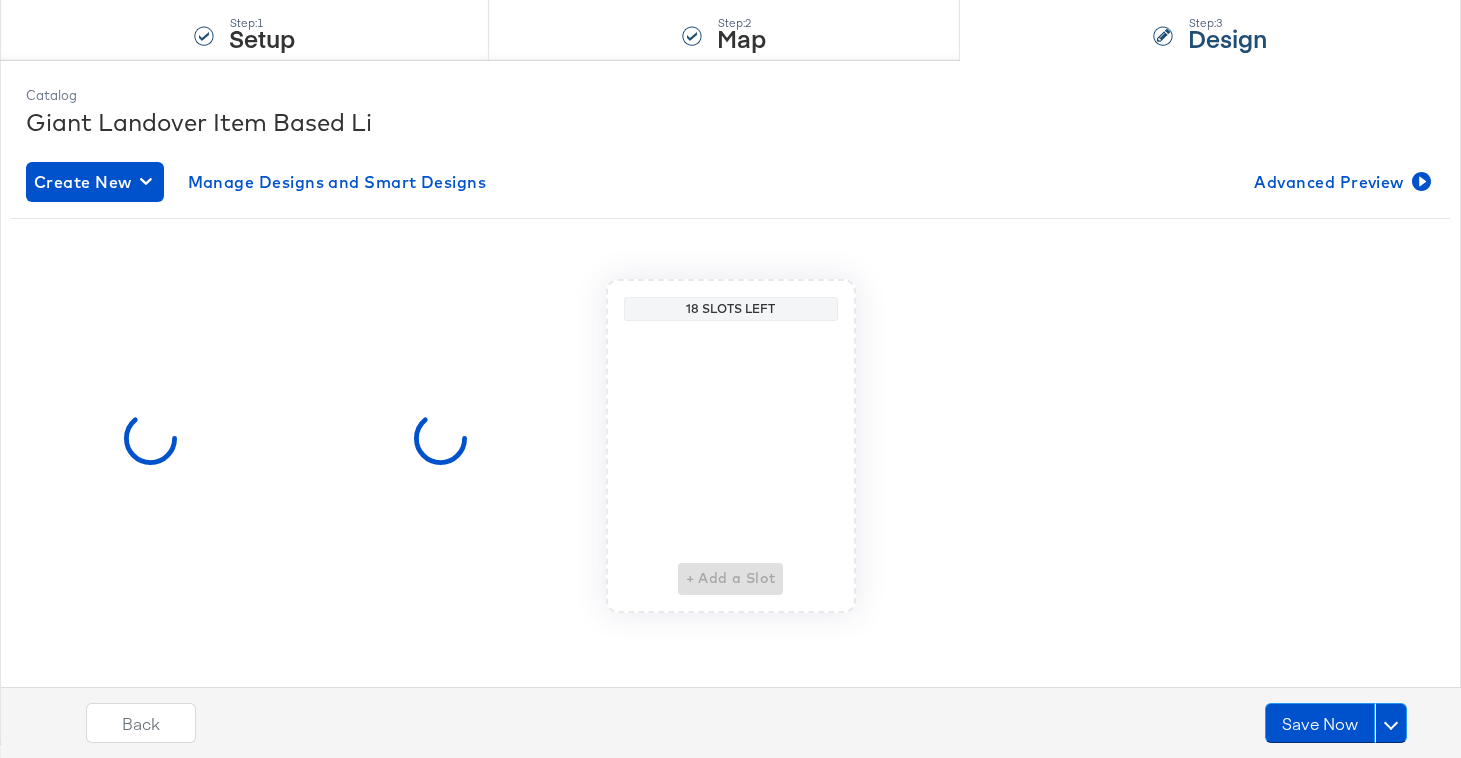 scroll, scrollTop: 0, scrollLeft: 0, axis: both 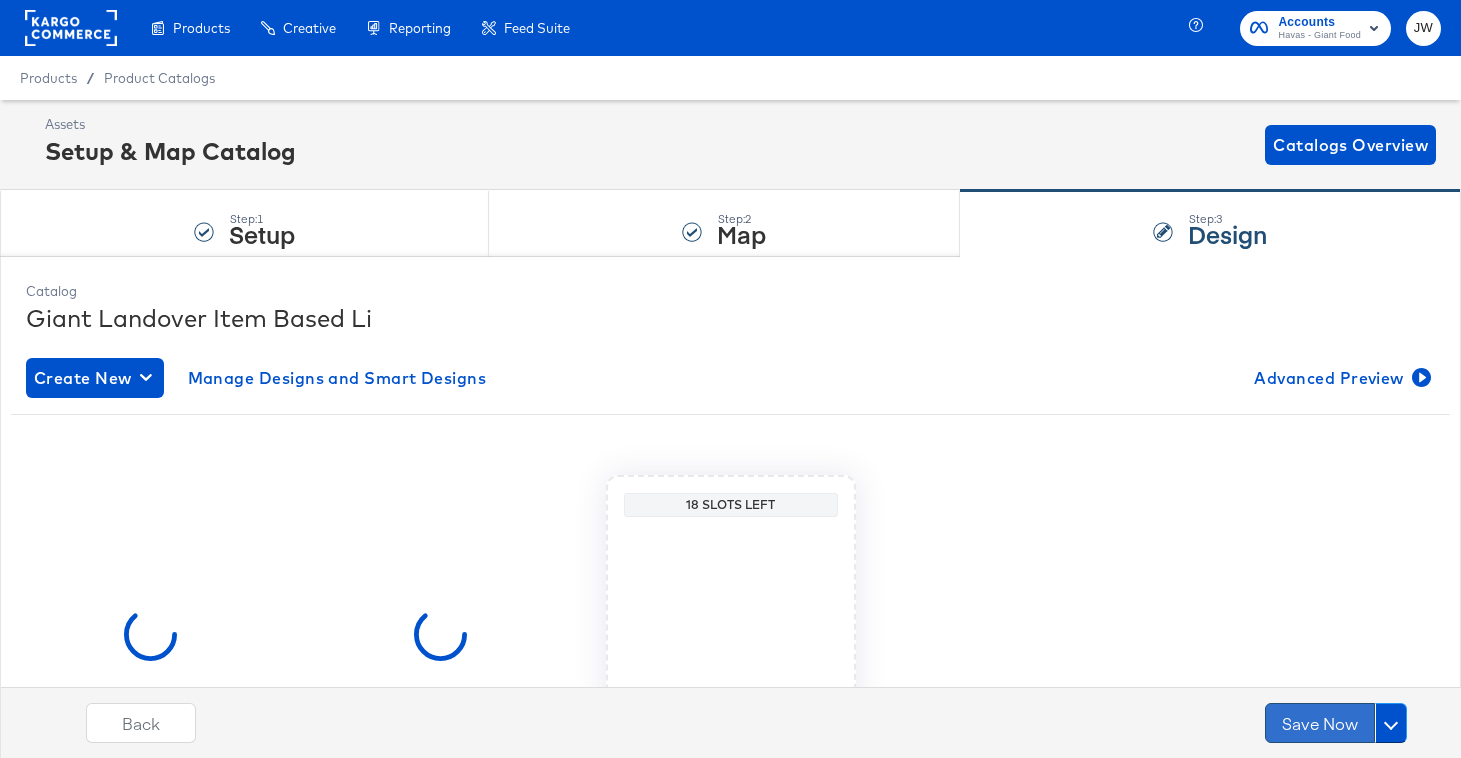 click on "Save Now" at bounding box center [1320, 723] 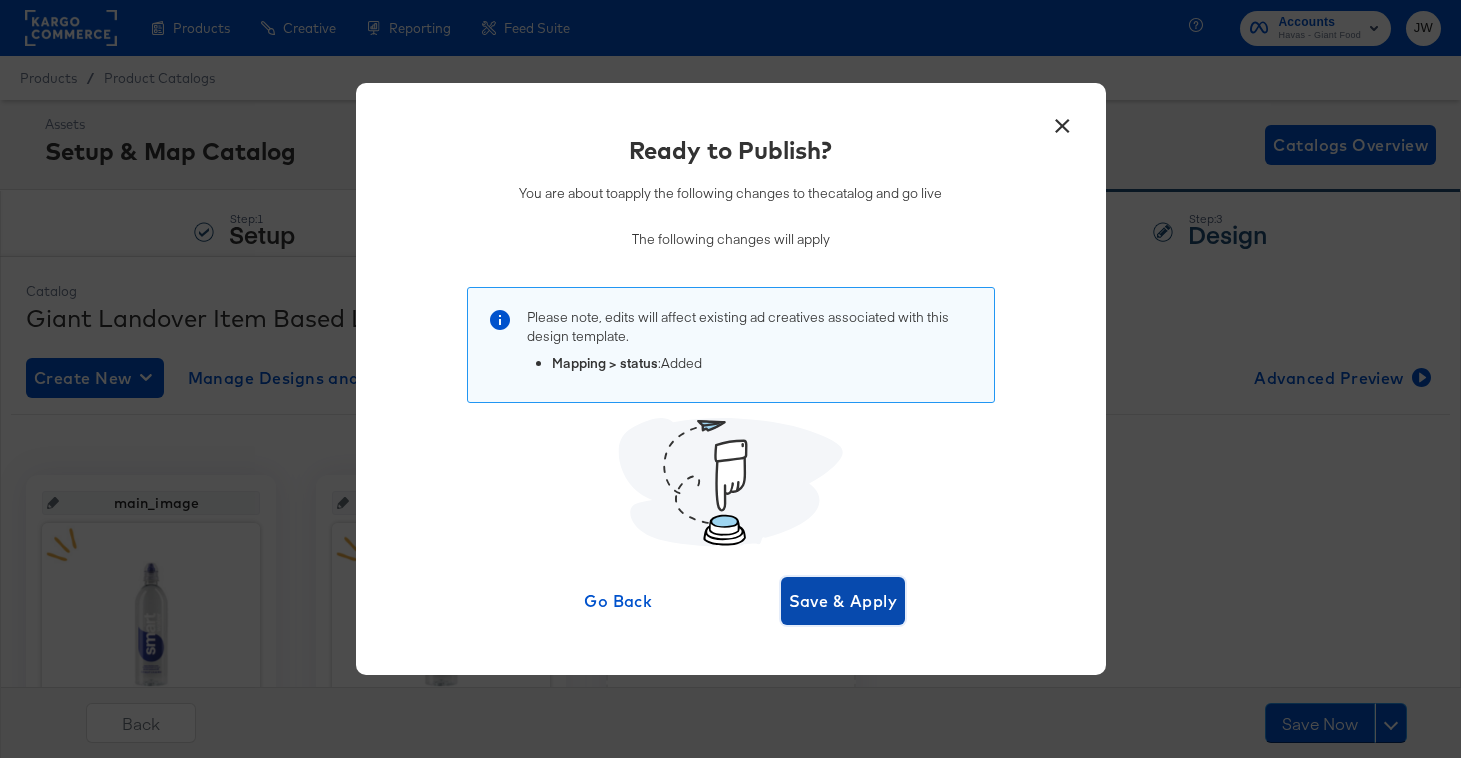 click on "Save & Apply" at bounding box center (843, 601) 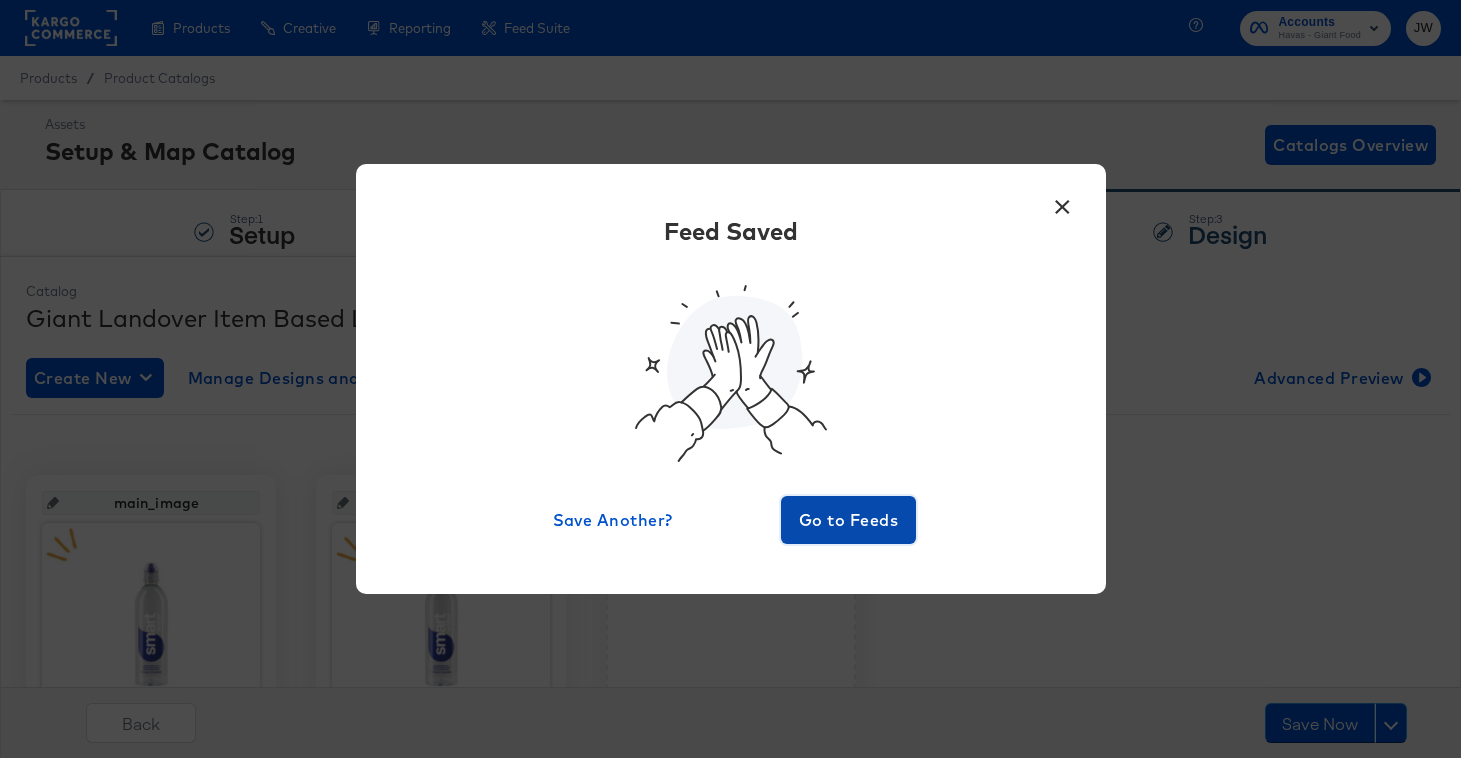 click on "Go to Feeds" at bounding box center (849, 520) 